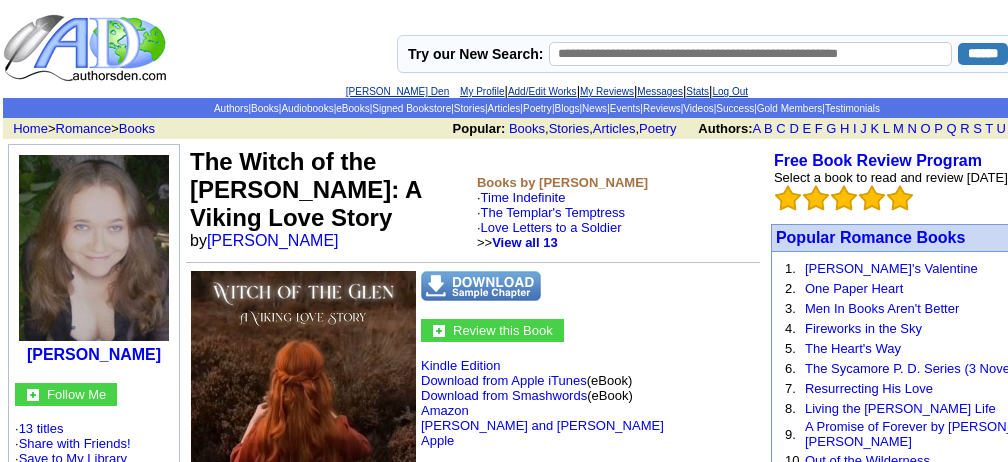 scroll, scrollTop: 0, scrollLeft: 0, axis: both 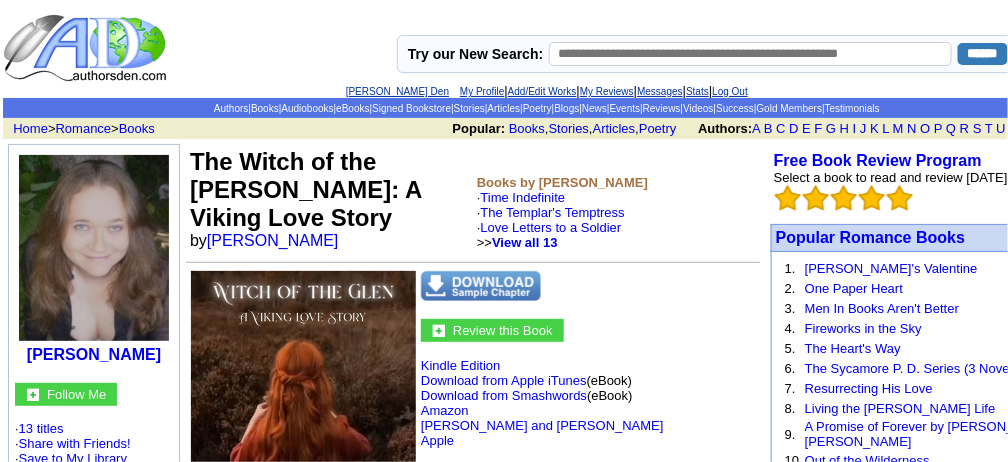 click on "[PERSON_NAME] Den" at bounding box center [397, 91] 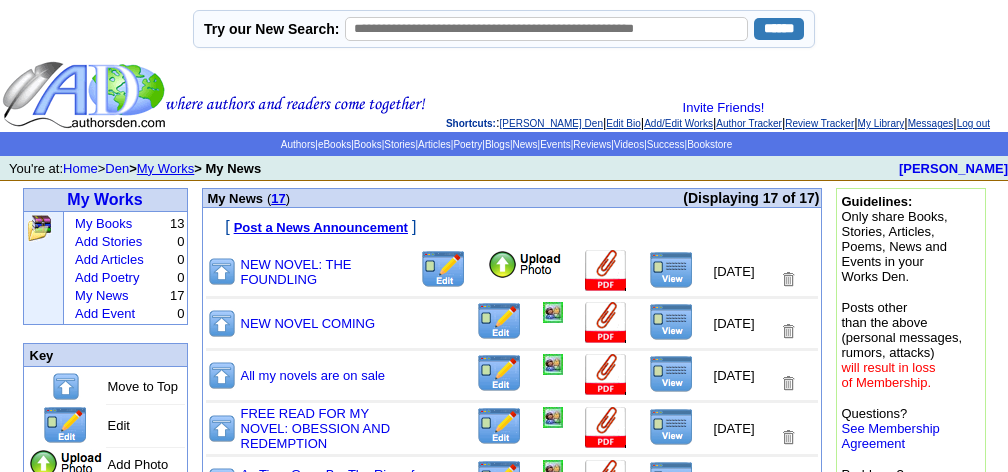 scroll, scrollTop: 0, scrollLeft: 0, axis: both 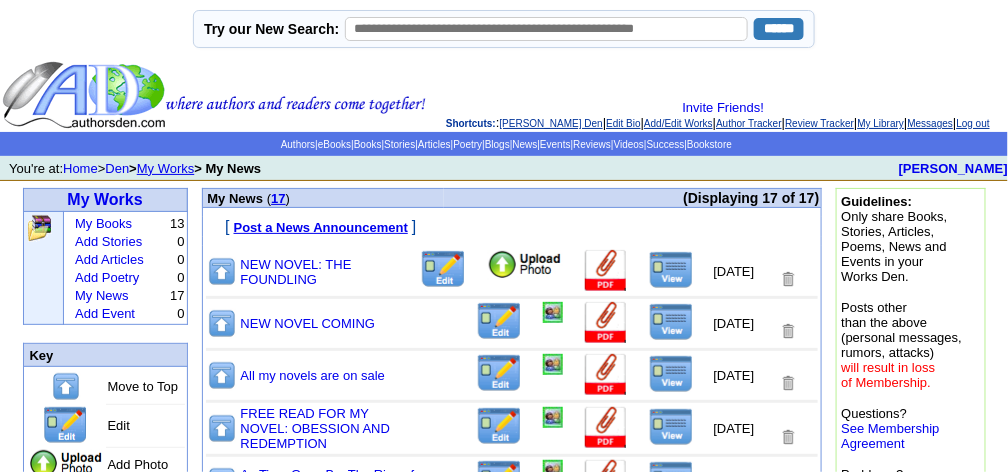 click at bounding box center (525, 265) 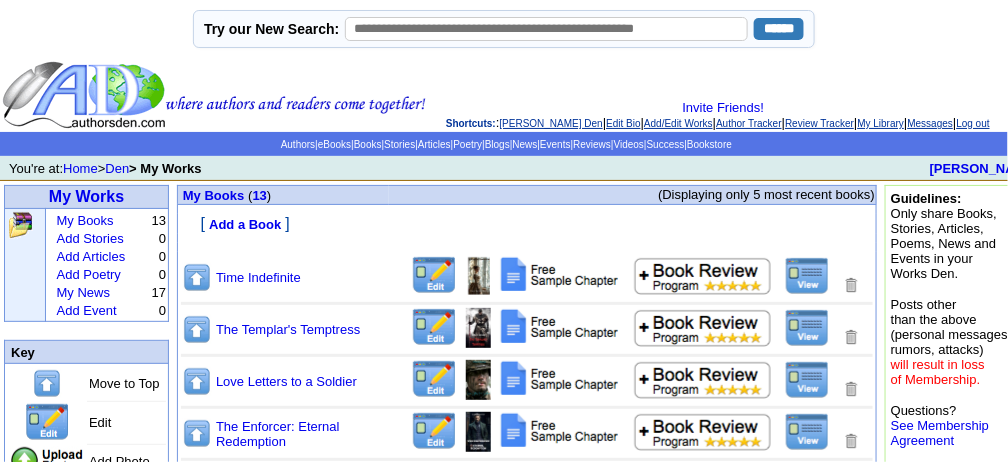 scroll, scrollTop: 0, scrollLeft: 0, axis: both 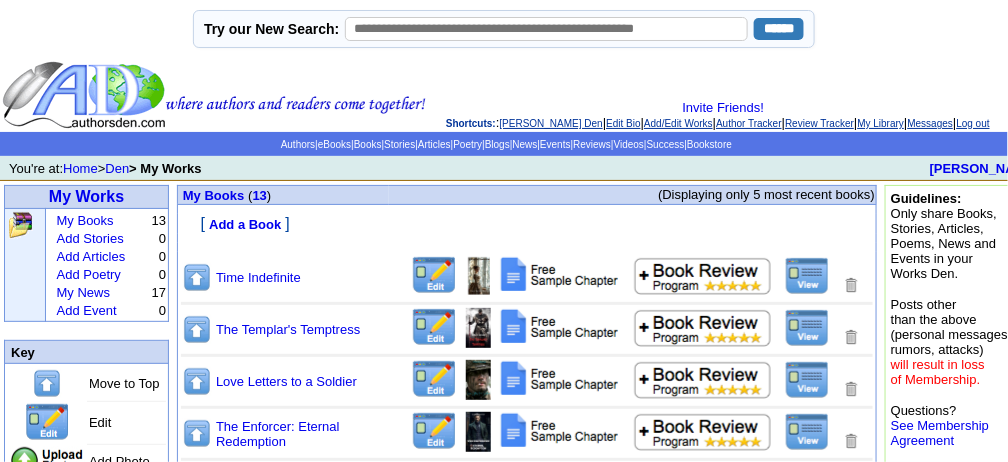 click on "[PERSON_NAME] Den" 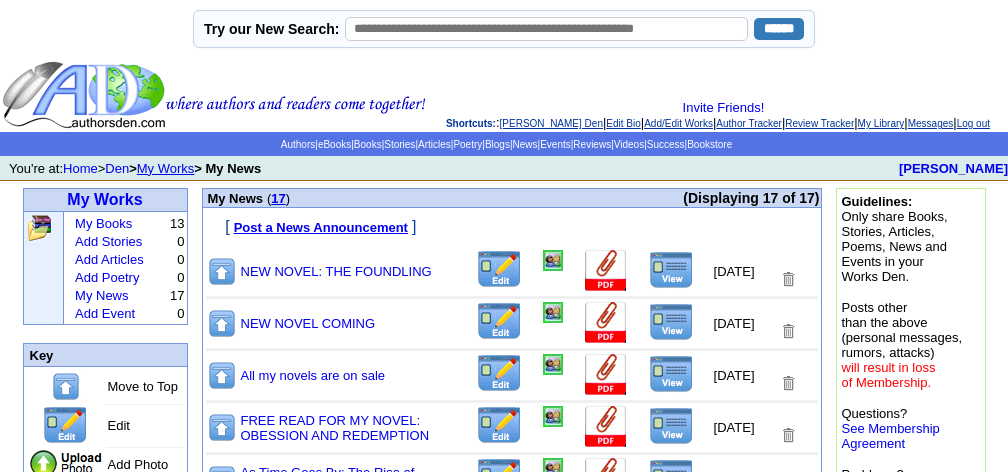 scroll, scrollTop: 0, scrollLeft: 0, axis: both 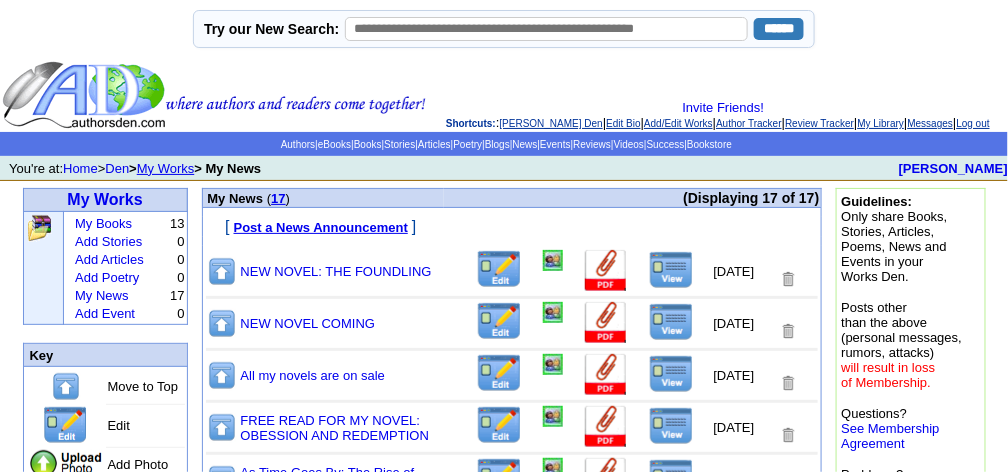 click at bounding box center (671, 270) 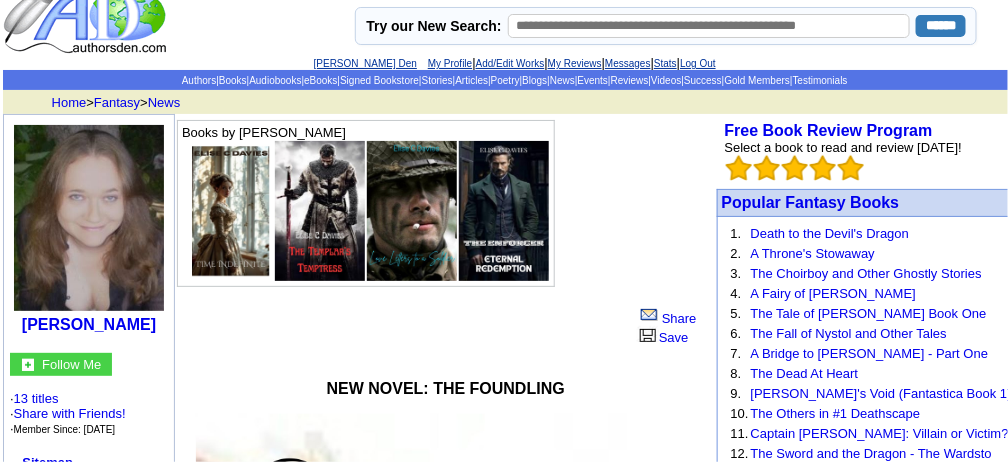 scroll, scrollTop: 0, scrollLeft: 0, axis: both 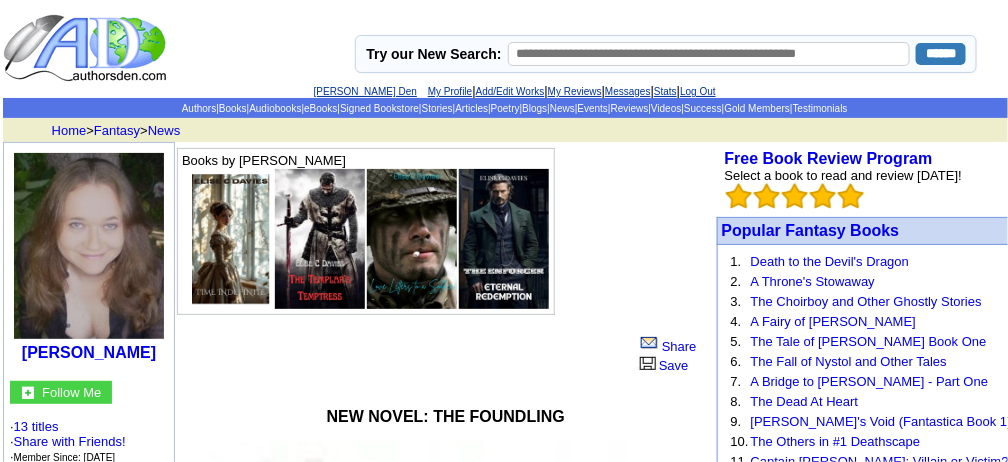 click on "[PERSON_NAME] Den" at bounding box center [365, 91] 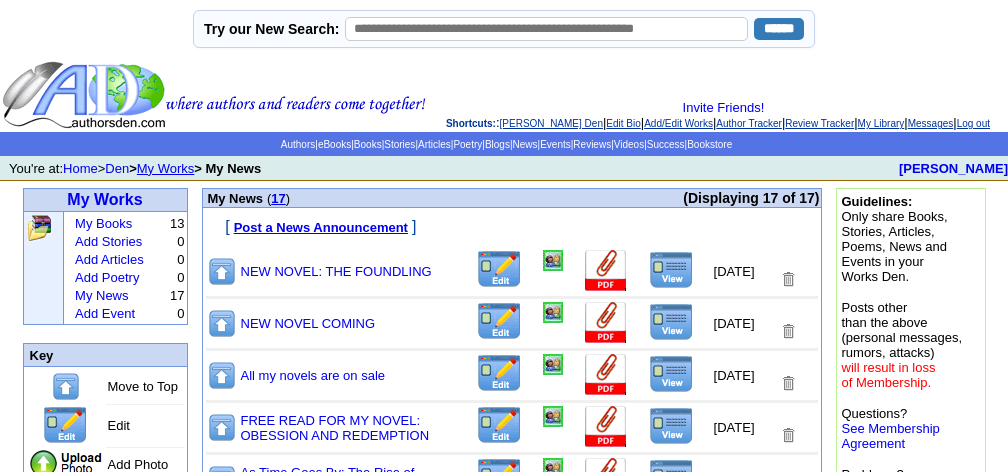 scroll, scrollTop: 0, scrollLeft: 0, axis: both 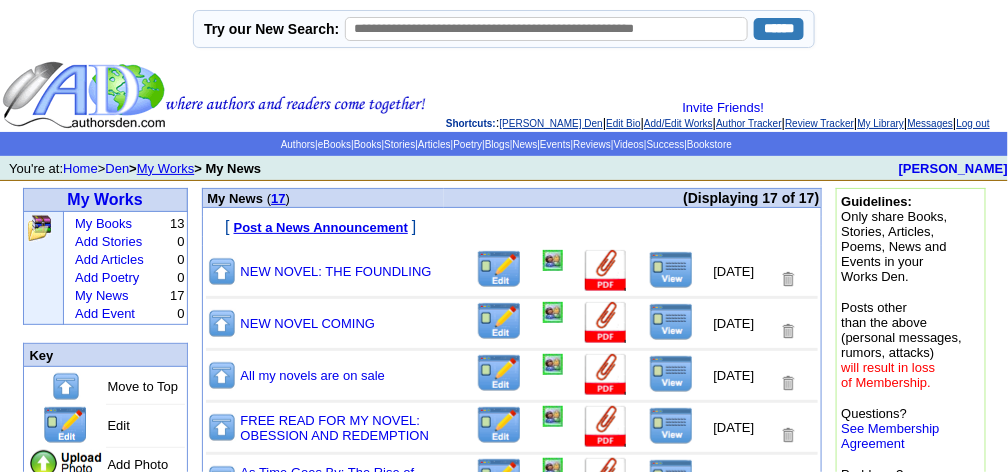 click at bounding box center (499, 269) 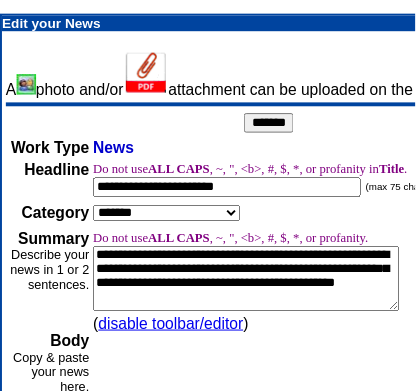 scroll, scrollTop: 0, scrollLeft: 0, axis: both 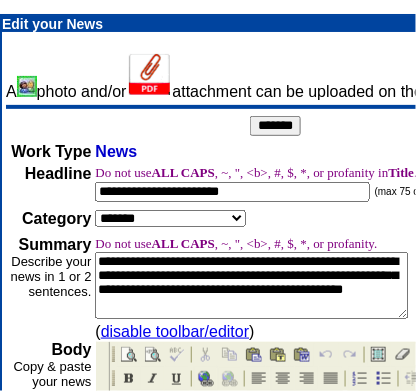click at bounding box center (27, 86) 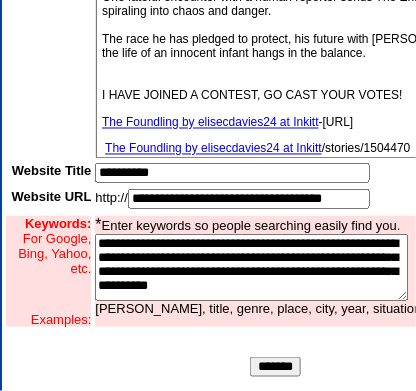 scroll, scrollTop: 696, scrollLeft: 0, axis: vertical 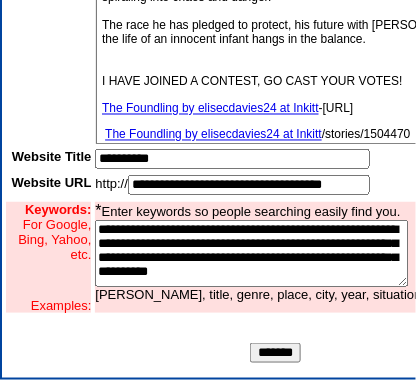 click on "*******" at bounding box center [275, 353] 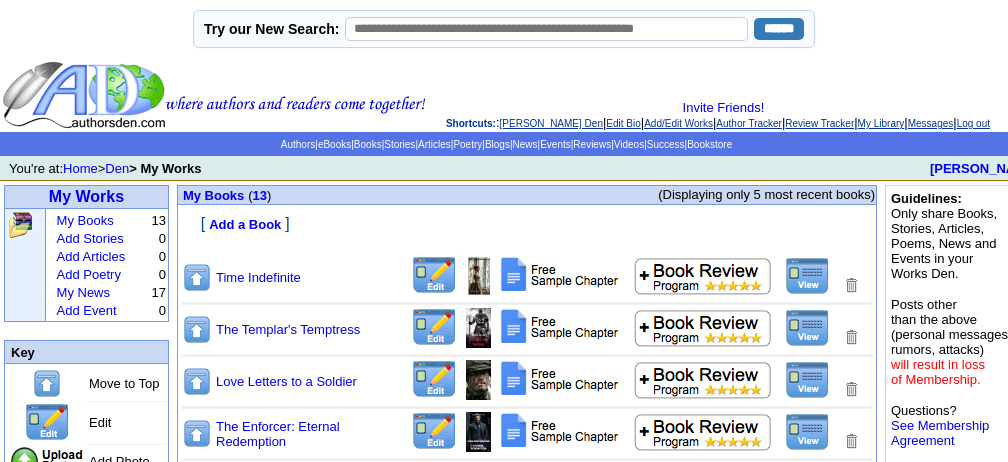 scroll, scrollTop: 0, scrollLeft: 0, axis: both 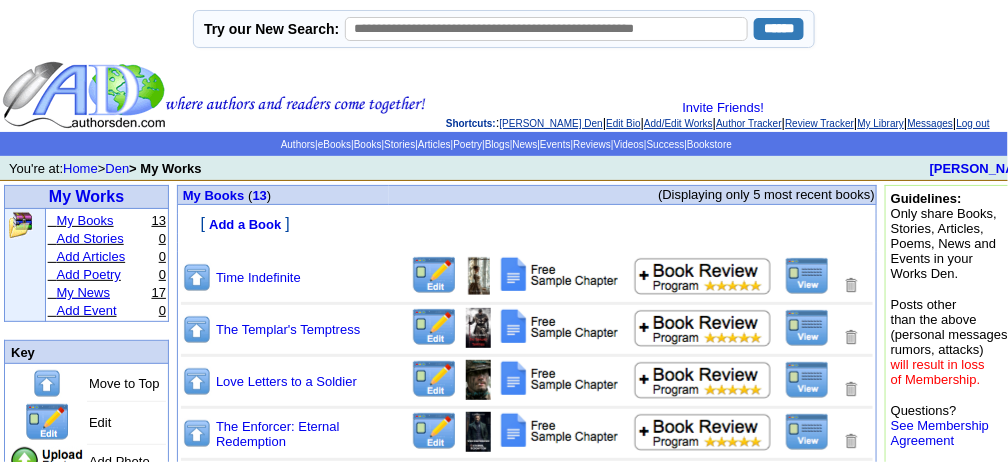 click on "My News" at bounding box center [83, 292] 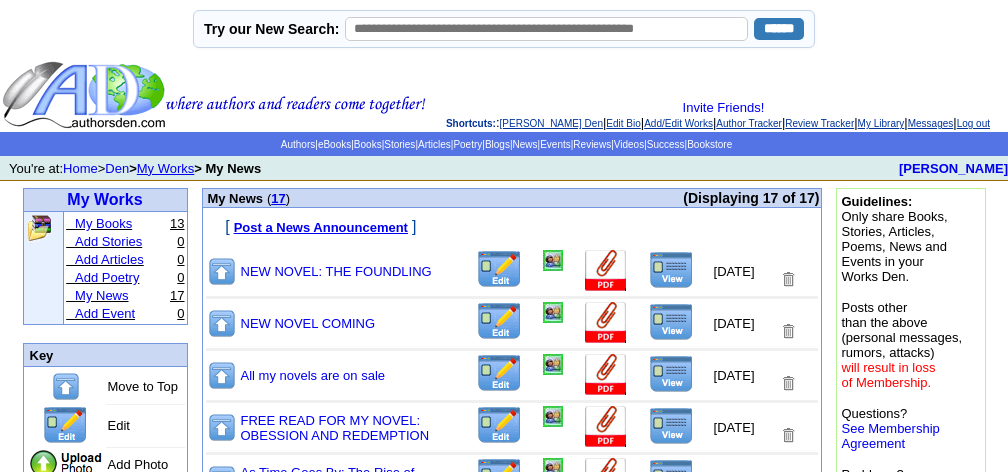 scroll, scrollTop: 0, scrollLeft: 0, axis: both 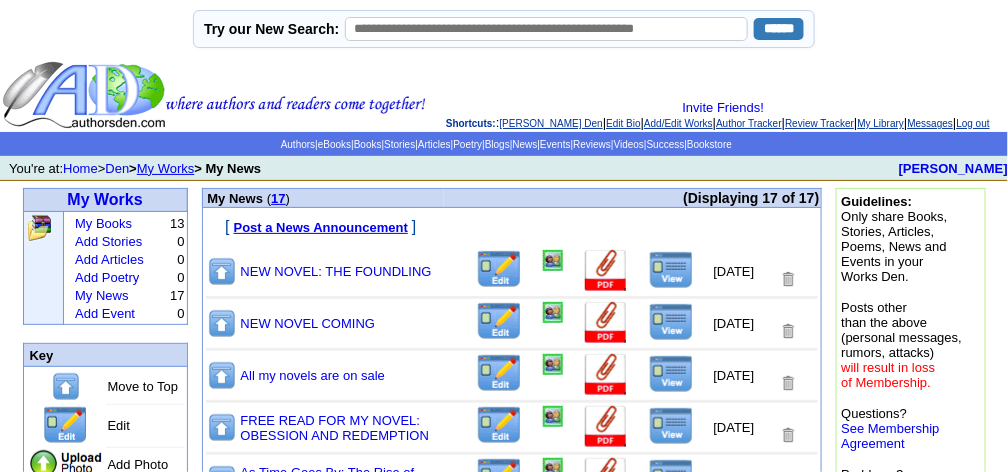 click at bounding box center [499, 269] 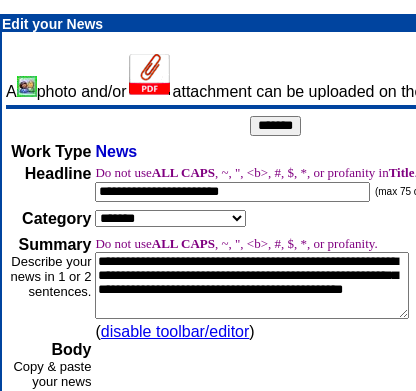 scroll, scrollTop: 0, scrollLeft: 0, axis: both 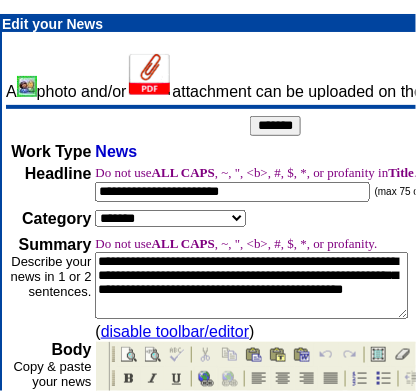 click at bounding box center [27, 86] 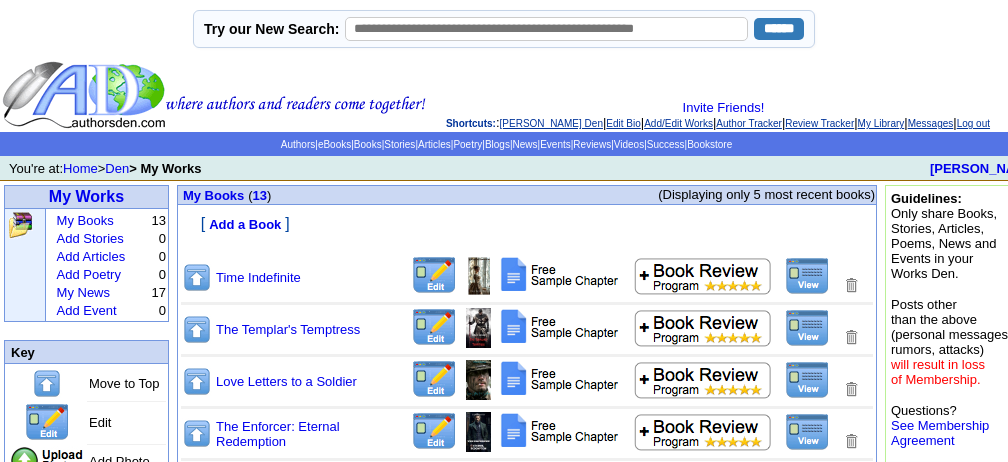 scroll, scrollTop: 0, scrollLeft: 0, axis: both 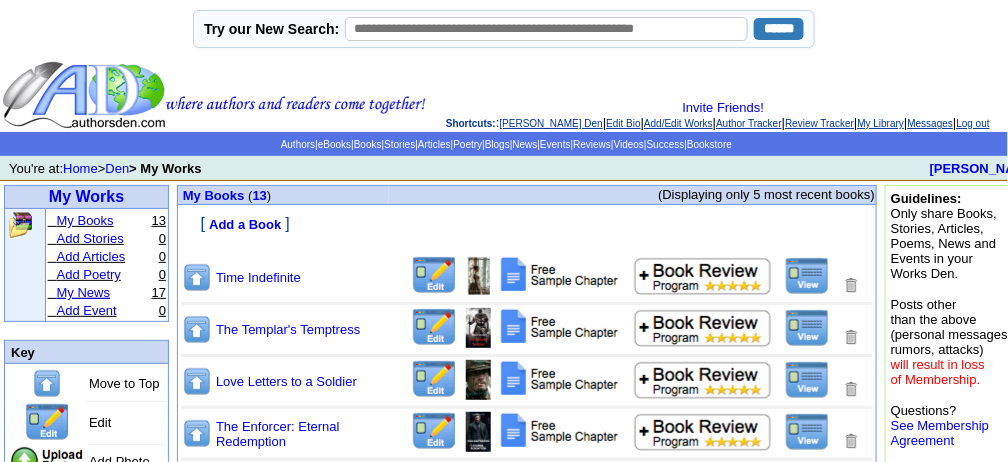 click on "My News" at bounding box center [83, 292] 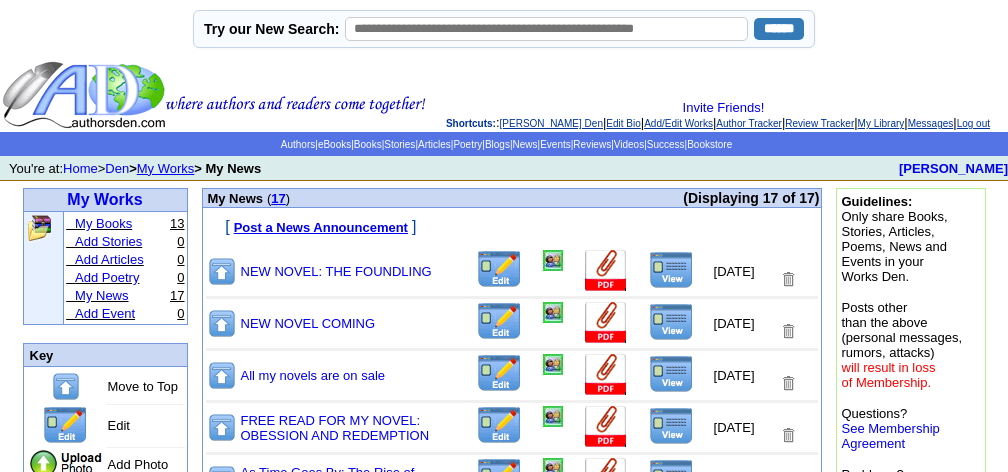 scroll, scrollTop: 0, scrollLeft: 0, axis: both 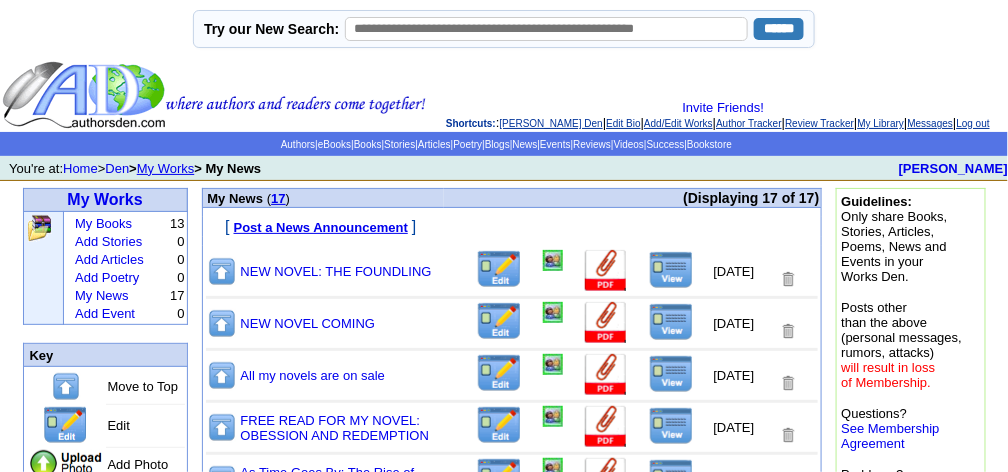 click at bounding box center [499, 269] 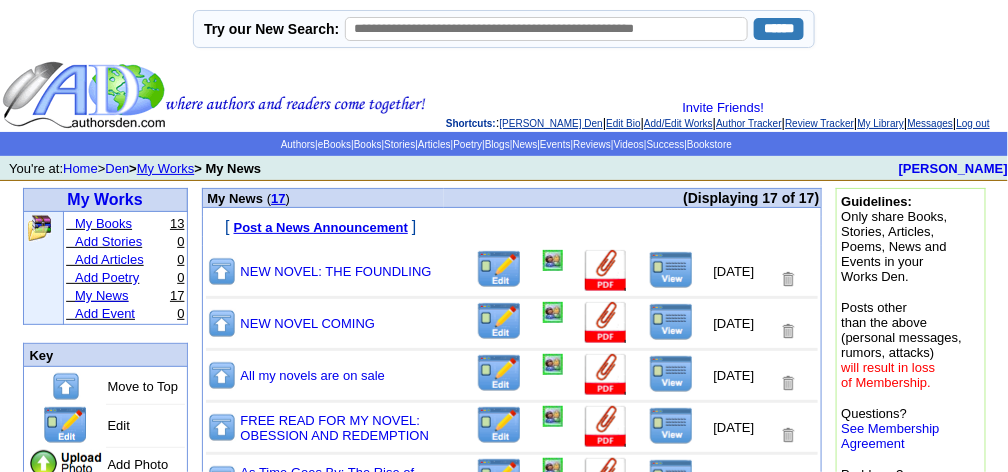 click on "My News" at bounding box center (101, 295) 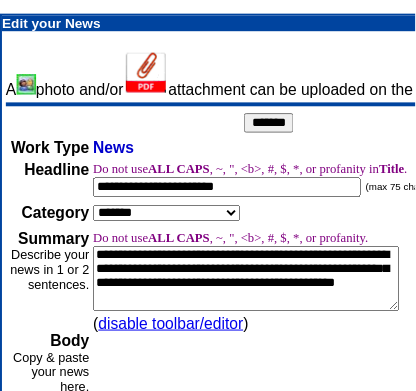 scroll, scrollTop: 0, scrollLeft: 0, axis: both 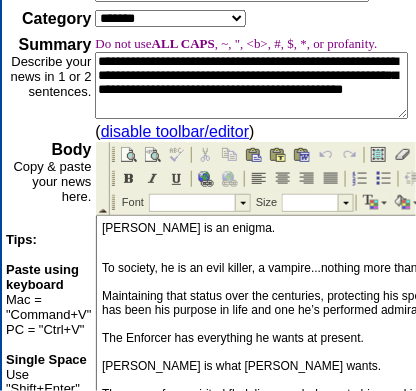 drag, startPoint x: 97, startPoint y: 59, endPoint x: 203, endPoint y: 113, distance: 118.96218 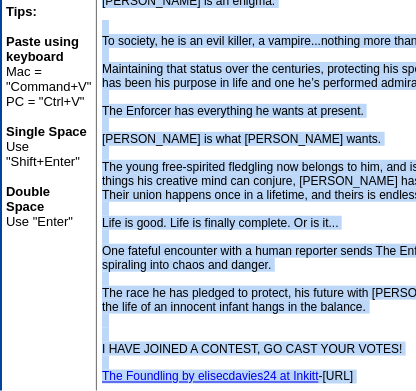 scroll, scrollTop: 445, scrollLeft: 0, axis: vertical 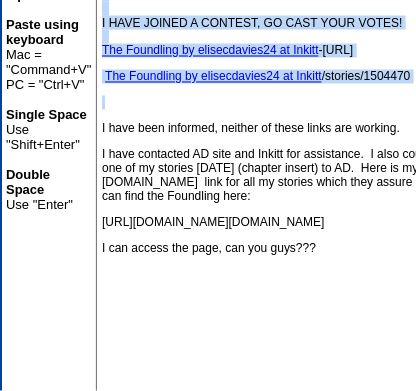 drag, startPoint x: 103, startPoint y: -19, endPoint x: 181, endPoint y: 88, distance: 132.41223 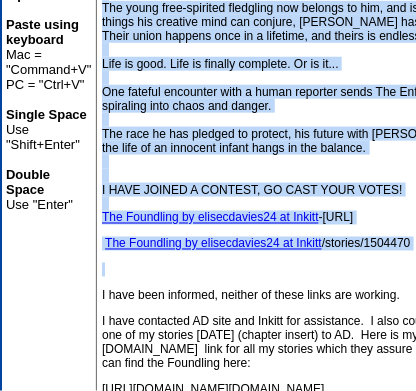 scroll, scrollTop: 110, scrollLeft: 0, axis: vertical 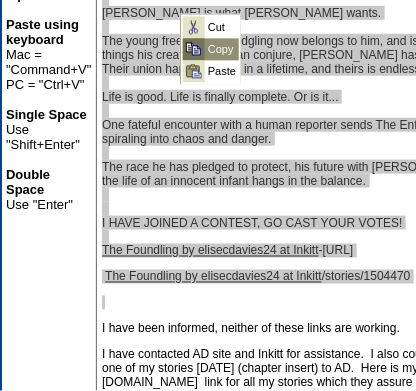 click on "Copy" at bounding box center [221, 49] 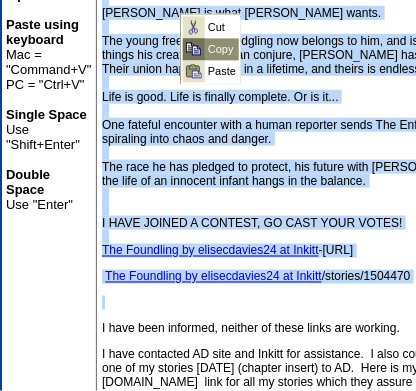 copy on "Edwin Aldemeer is an enigma.
To society, he is an evil killer, a vampire...nothing more than a myth.
Maintaining that status over the centuries, protecting his species anonymity has been his purpose in life and one he’s performed admirably.
The Enforcer has everything he wants at present.
Althea Adams is what Edwin wants.
The young free-spirited fledgling now belongs to him, and is up for most things his creative mind can conjure, Edwin has discovered. Their union happens once in a lifetime, and theirs is endless.
Life is good. Life is finally complete. Or is it...
One fateful encounter with a human reporter sends The Enforcer’s life spiraling into chaos and danger.
The race he has pledged to protect, his future with Althea Adams.... and the life of an innocent infant hangs in the balance.
I HAVE JOINED A CONTEST, GO CAST YOUR VOTES!
The Foundling by elisecdavies24 at Inkitt -Inkitt.com/stories/1504470
The Foundling by elisecdavies24 at Inkitt /stories/1504470" 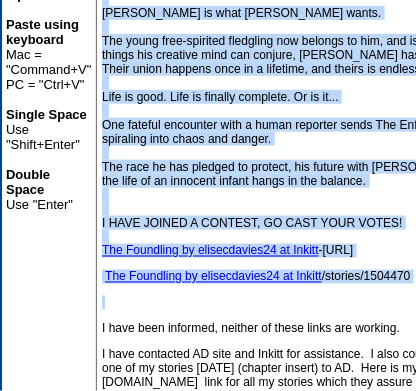 click at bounding box center [307, 302] 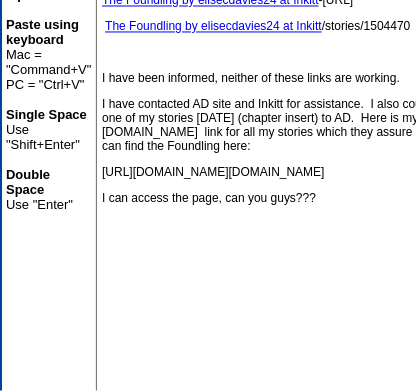 scroll, scrollTop: 389, scrollLeft: 0, axis: vertical 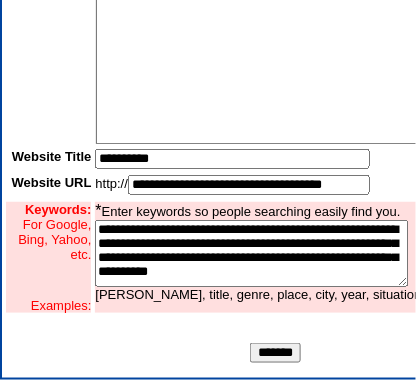 drag, startPoint x: 97, startPoint y: 220, endPoint x: 392, endPoint y: 290, distance: 303.19135 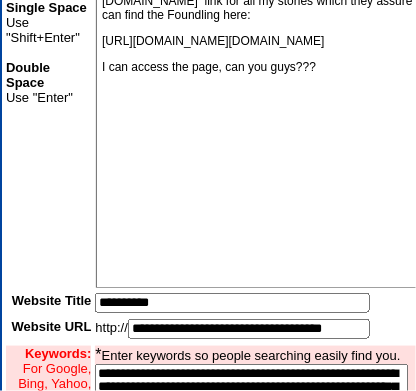 scroll, scrollTop: 496, scrollLeft: 0, axis: vertical 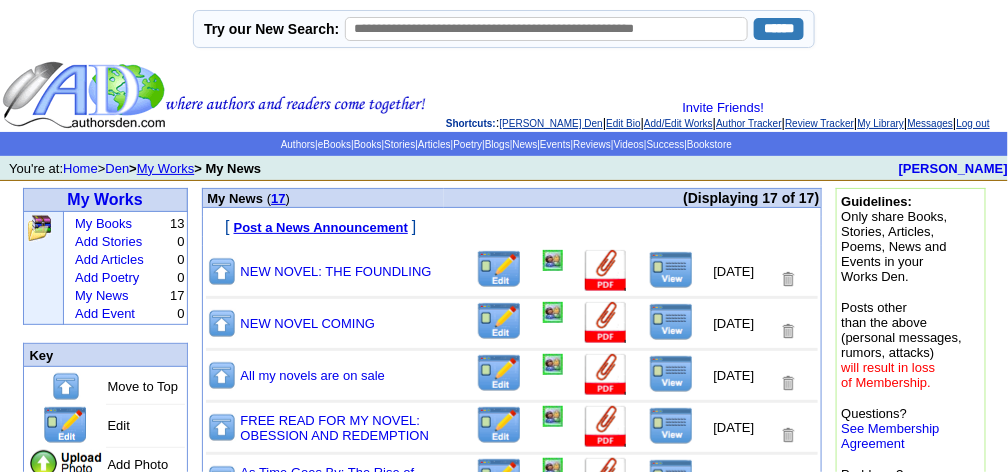 click at bounding box center (788, 279) 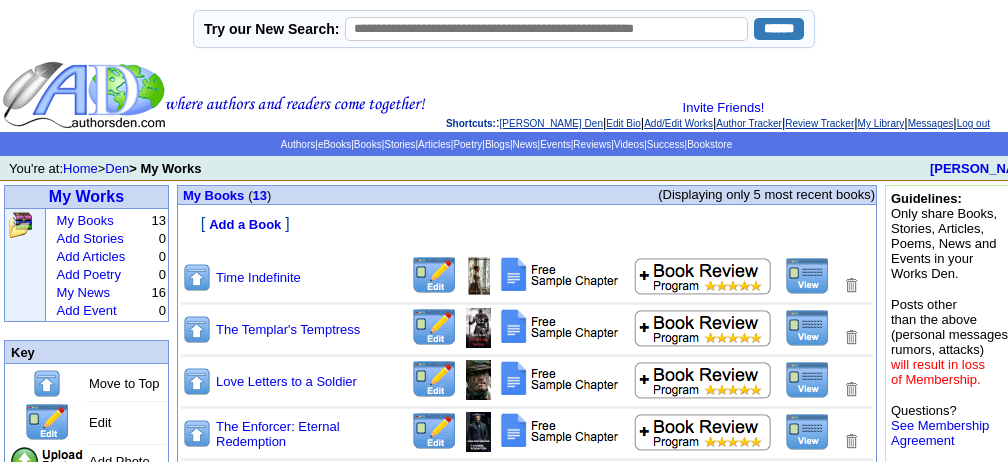 scroll, scrollTop: 0, scrollLeft: 0, axis: both 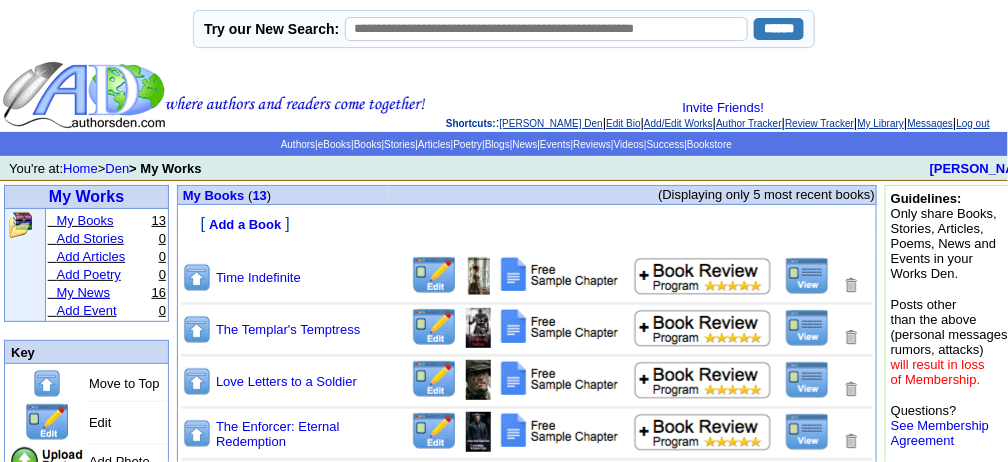 click on "My News" at bounding box center [83, 292] 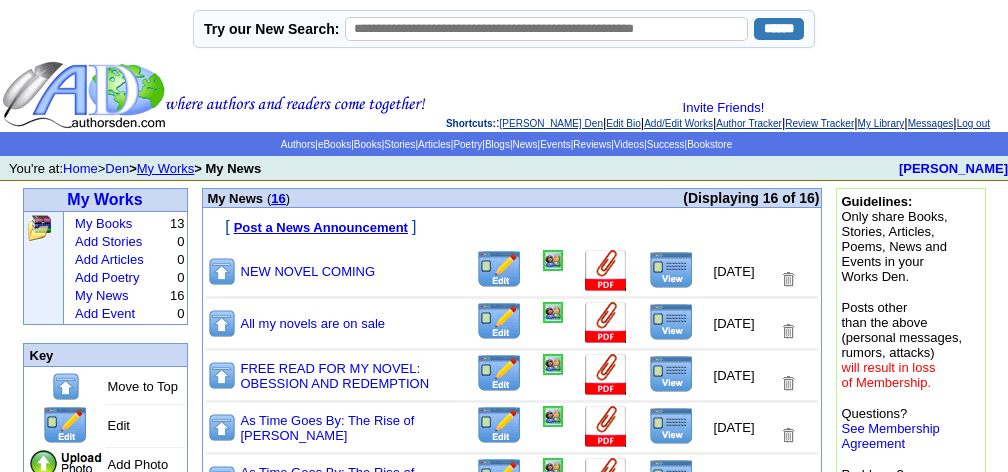 scroll, scrollTop: 0, scrollLeft: 0, axis: both 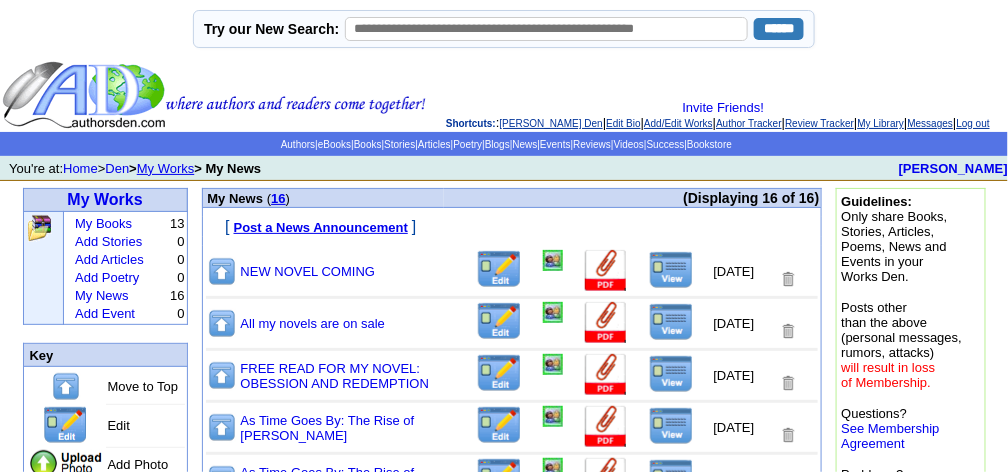 click on "Post a News Announcement" at bounding box center (321, 227) 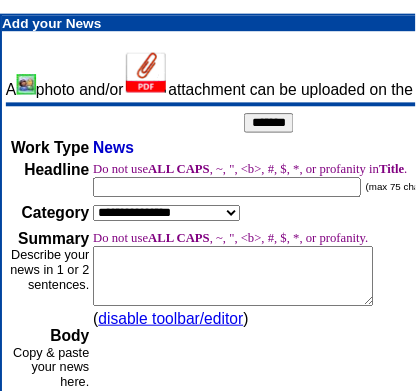 scroll, scrollTop: 0, scrollLeft: 0, axis: both 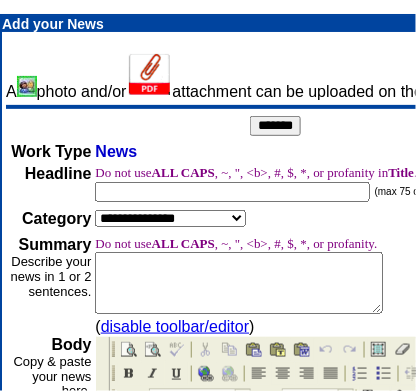 click at bounding box center (232, 192) 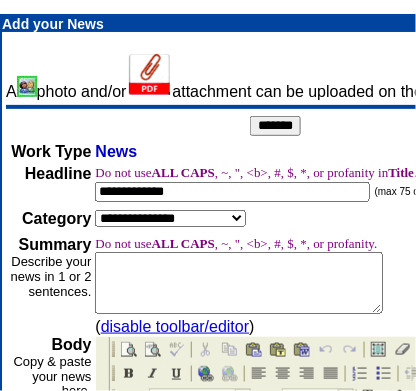 type on "**********" 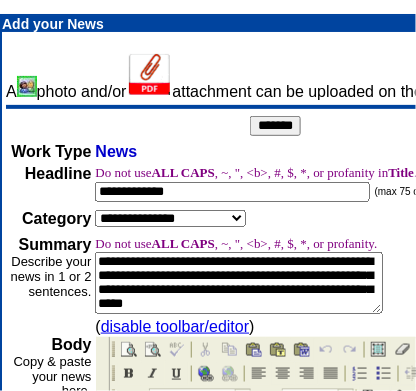scroll, scrollTop: 28, scrollLeft: 0, axis: vertical 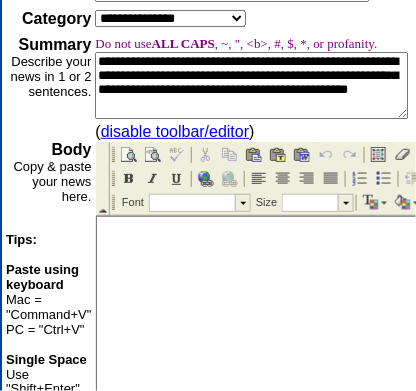 type on "**********" 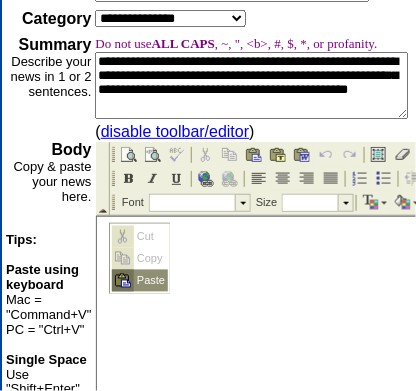 click on "Paste" at bounding box center (150, 280) 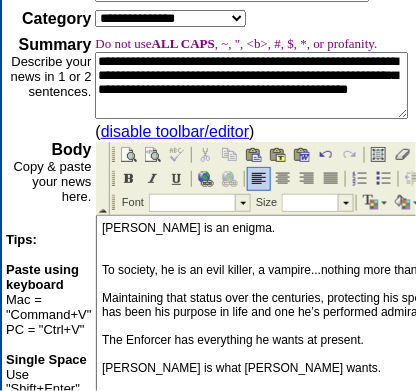 scroll, scrollTop: 2, scrollLeft: 0, axis: vertical 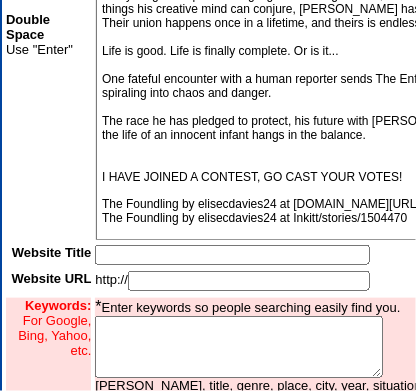 click at bounding box center (232, 255) 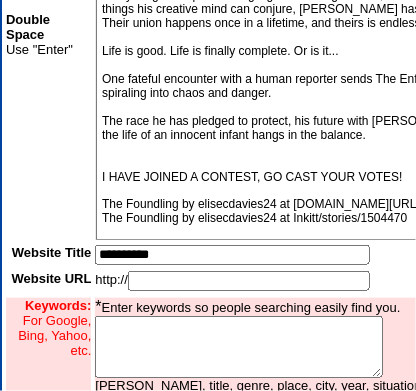 click at bounding box center [249, 281] 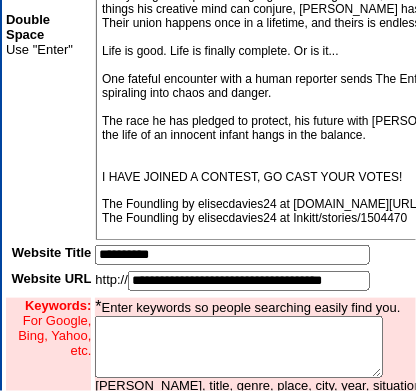 type on "**********" 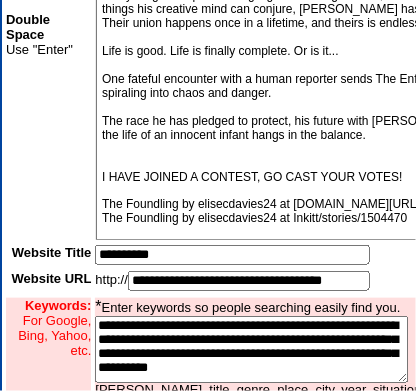 scroll, scrollTop: 15, scrollLeft: 0, axis: vertical 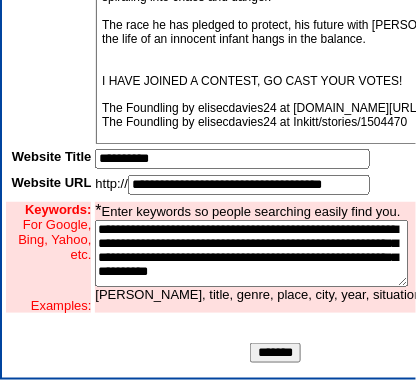 type on "**********" 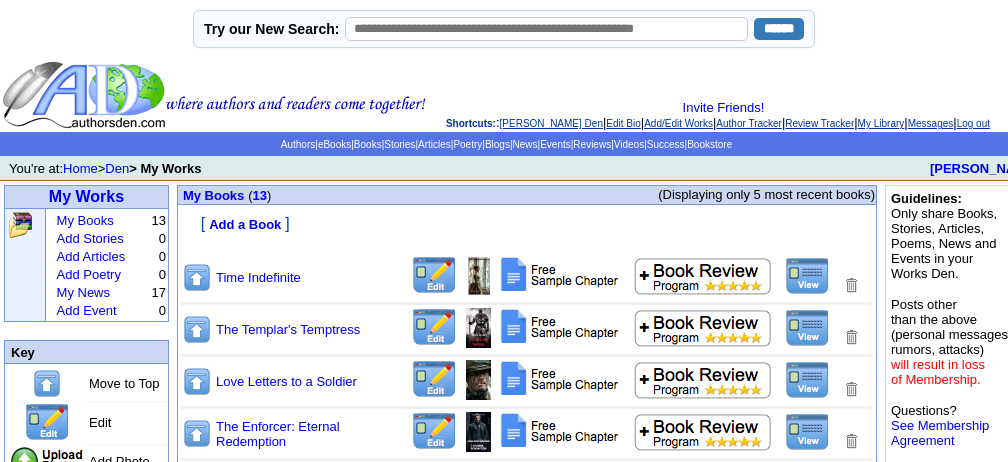 scroll, scrollTop: 0, scrollLeft: 0, axis: both 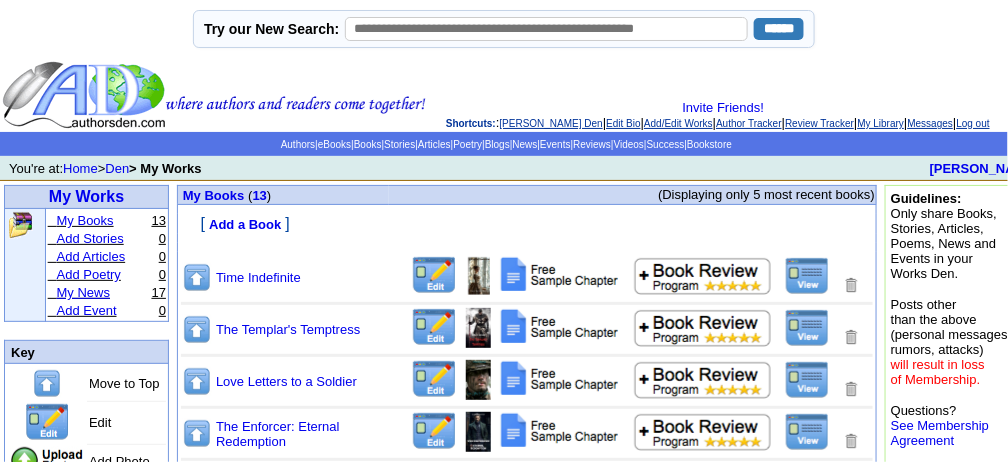 click on "My News" at bounding box center [83, 292] 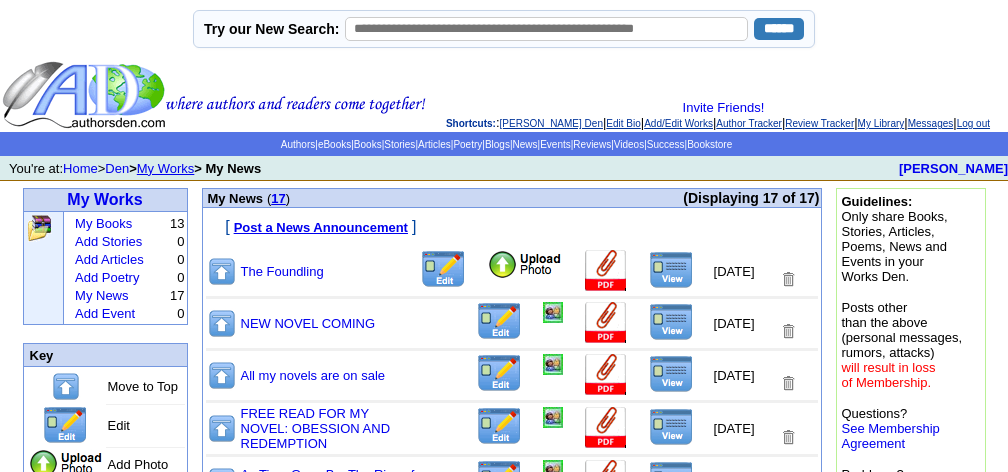 scroll, scrollTop: 0, scrollLeft: 0, axis: both 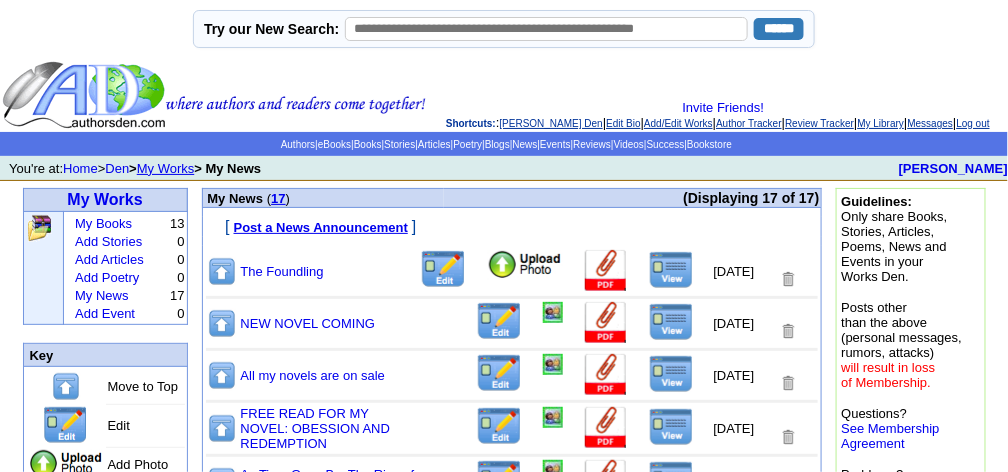 click at bounding box center (525, 265) 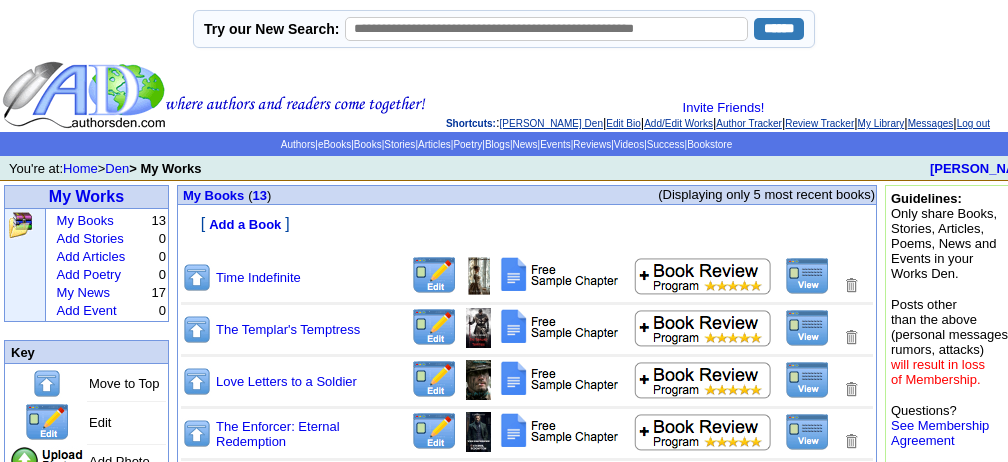 scroll, scrollTop: 0, scrollLeft: 0, axis: both 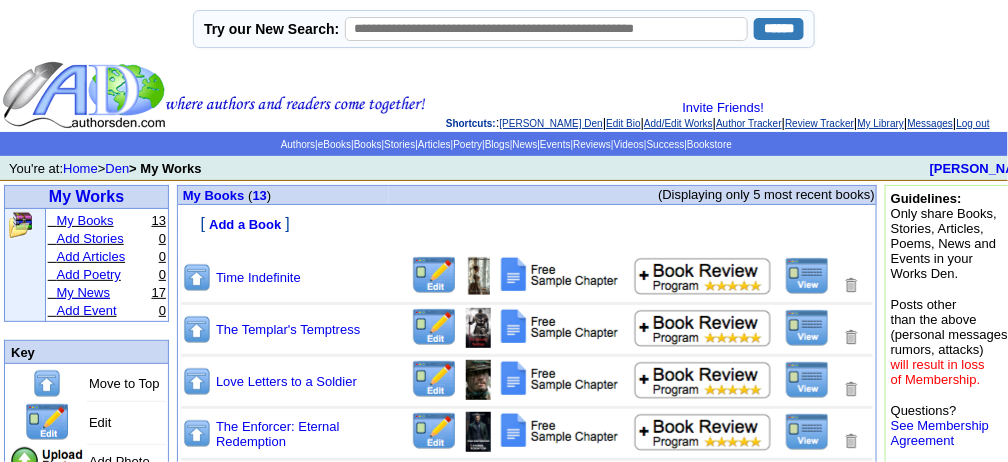 click on "My News" at bounding box center (83, 292) 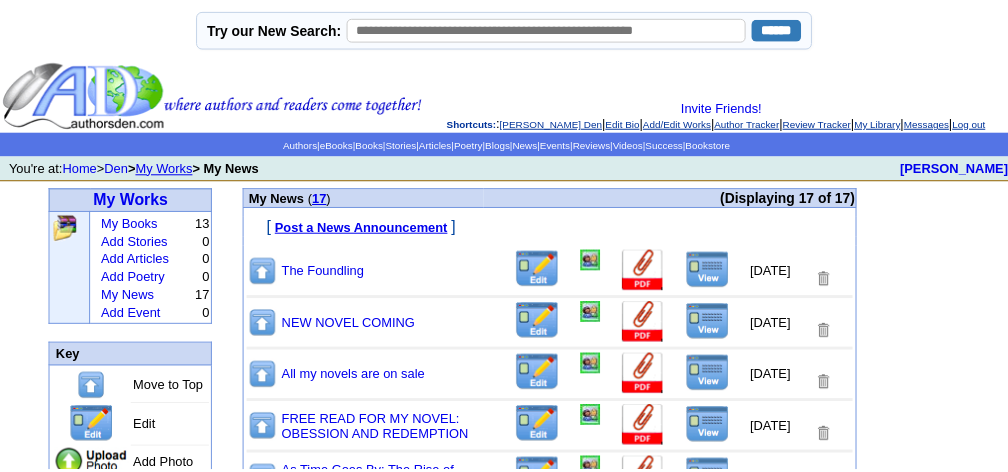 scroll, scrollTop: 0, scrollLeft: 0, axis: both 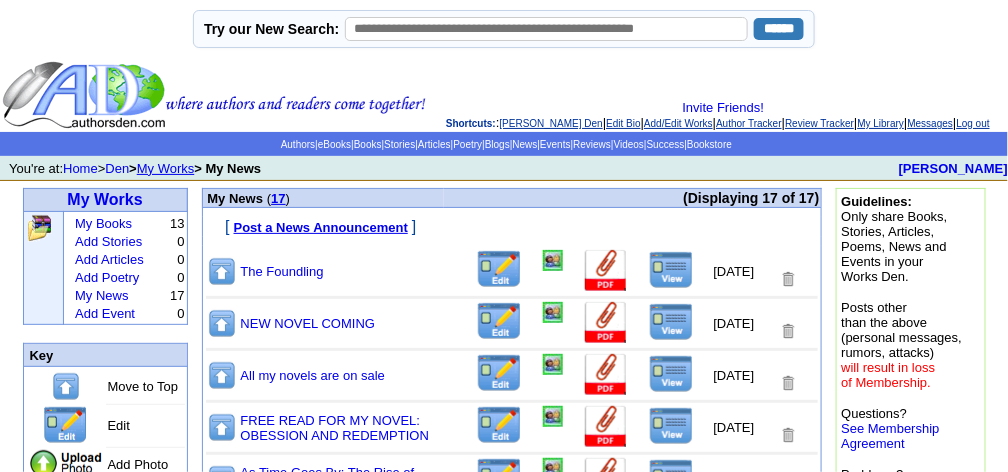 click at bounding box center [671, 270] 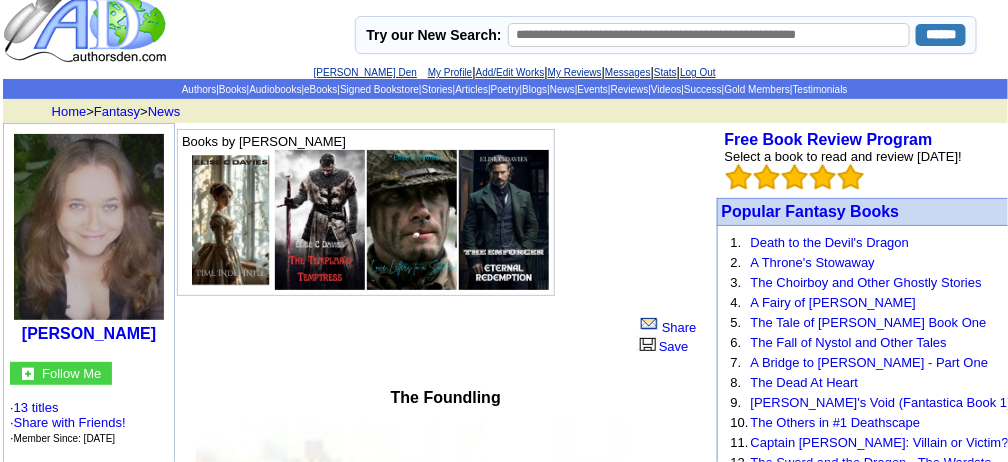 scroll, scrollTop: 0, scrollLeft: 0, axis: both 